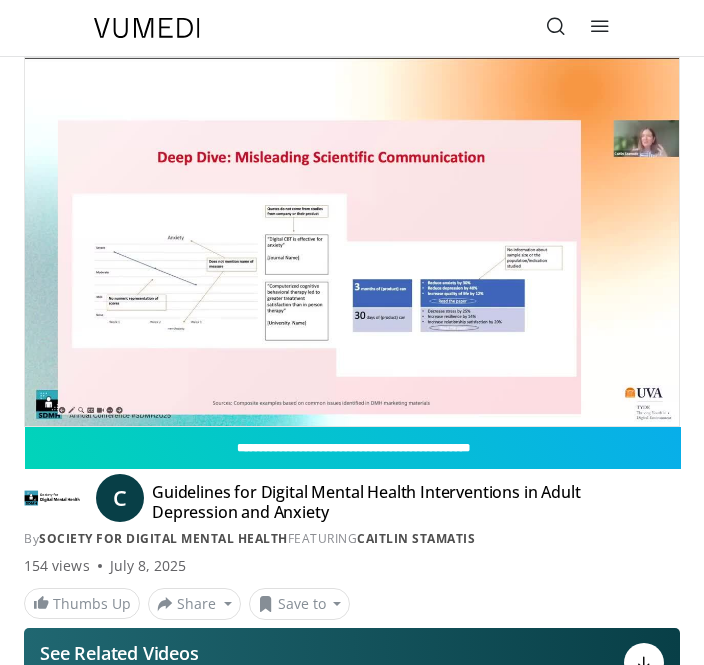 scroll, scrollTop: 0, scrollLeft: 0, axis: both 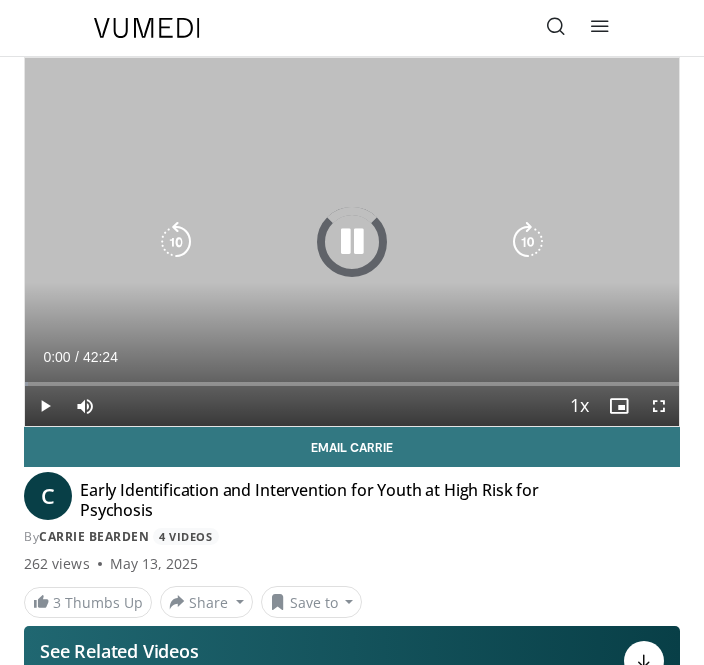 click on "10 seconds
Tap to unmute" at bounding box center (352, 242) 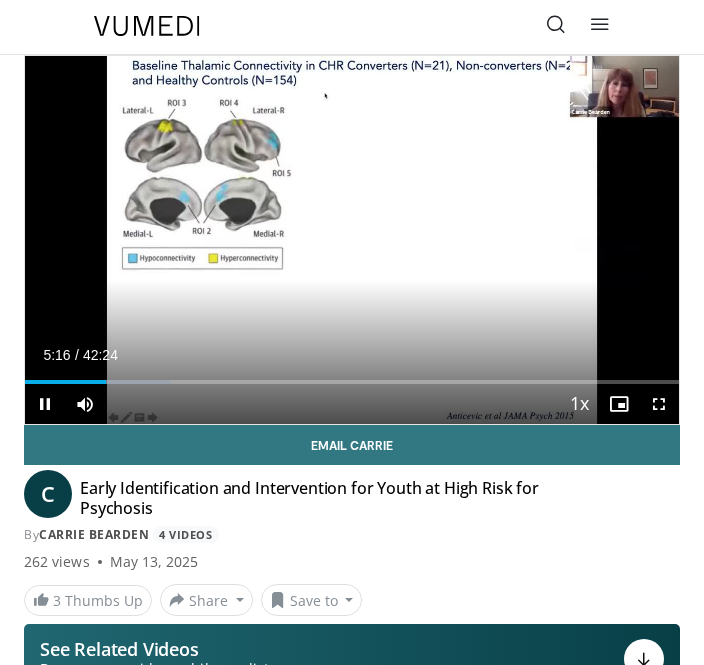 scroll, scrollTop: 3, scrollLeft: 0, axis: vertical 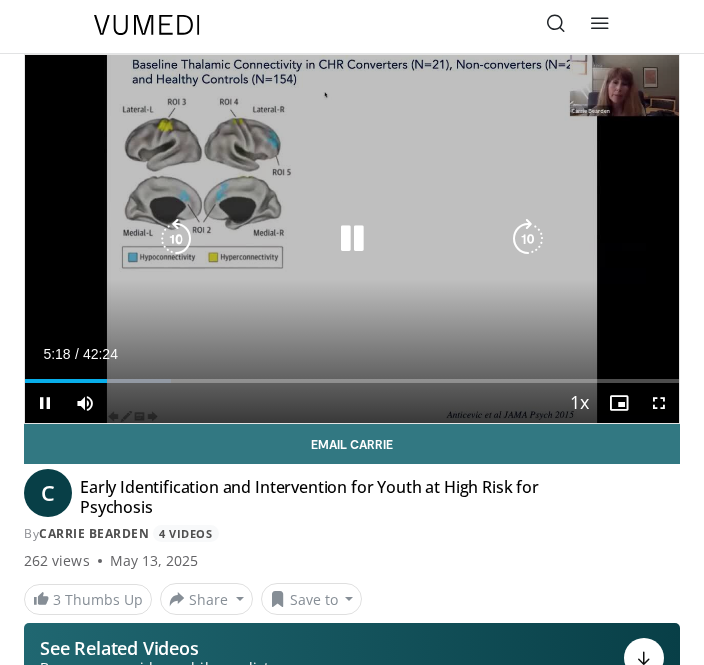 click on "10 seconds
Tap to unmute" at bounding box center [352, 239] 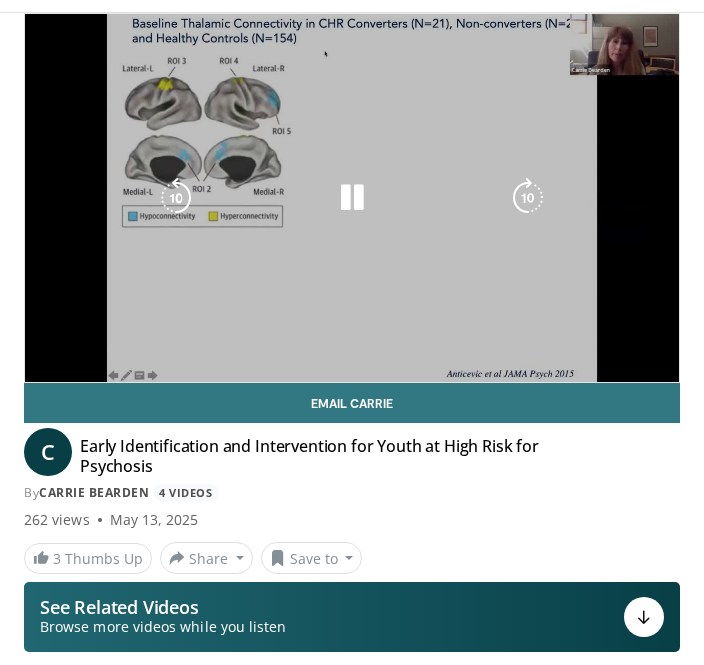 scroll, scrollTop: 44, scrollLeft: 0, axis: vertical 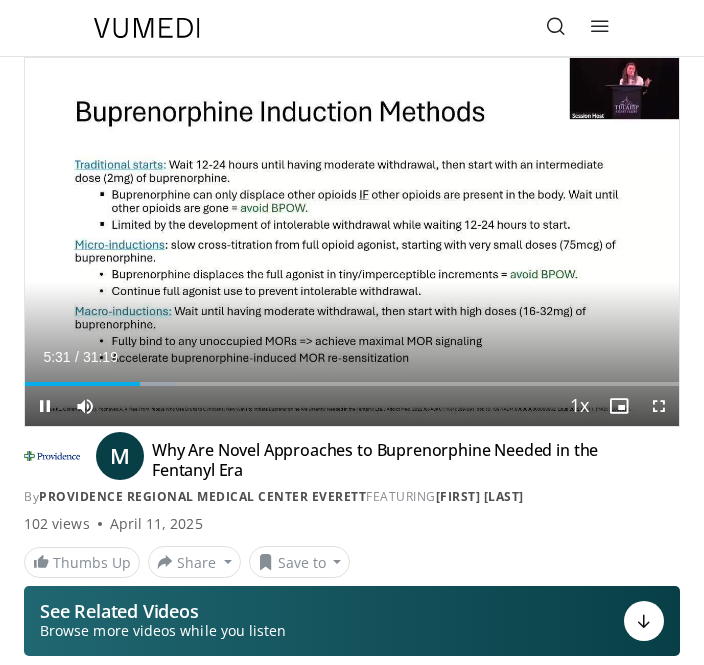 click on "10 seconds
Tap to unmute" at bounding box center [352, 242] 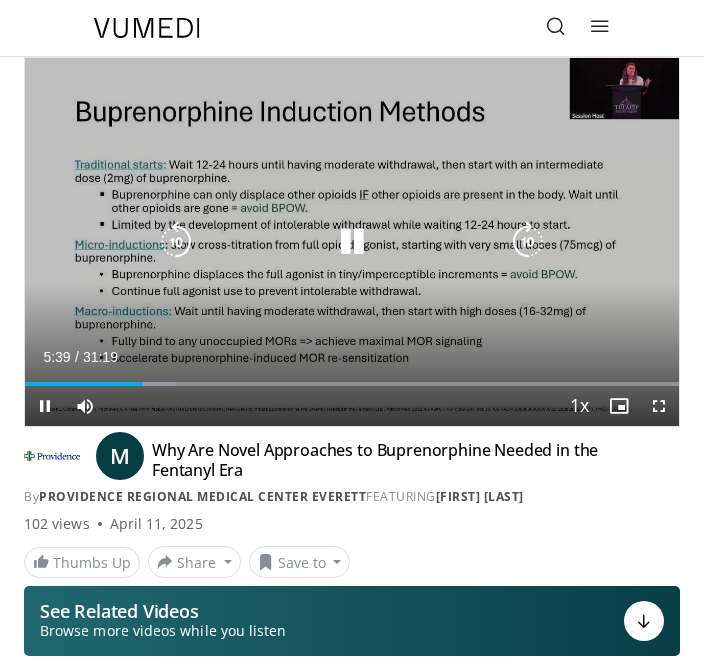 click on "10 seconds
Tap to unmute" at bounding box center [352, 242] 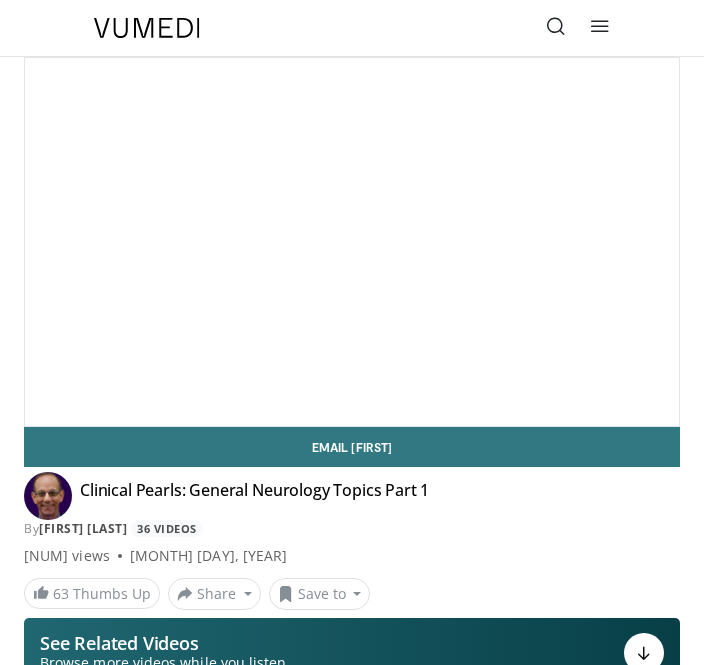 scroll, scrollTop: 0, scrollLeft: 0, axis: both 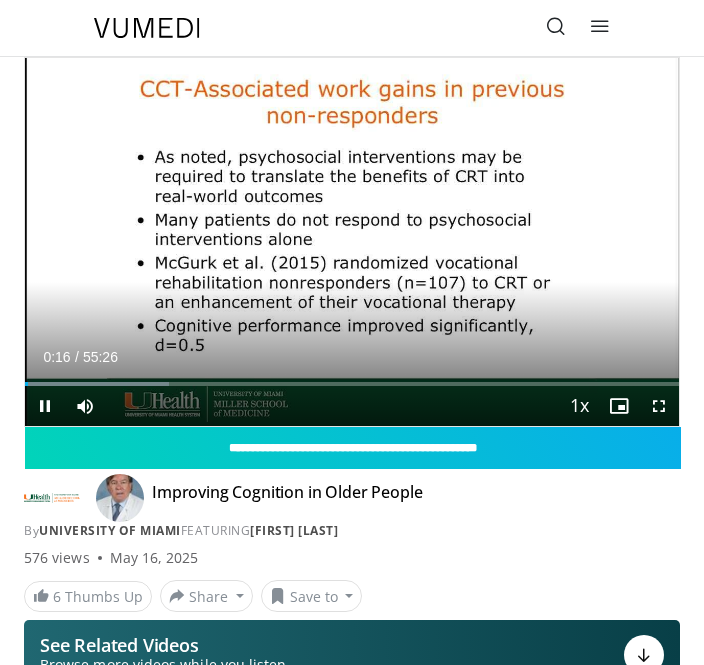 click at bounding box center [352, 242] 